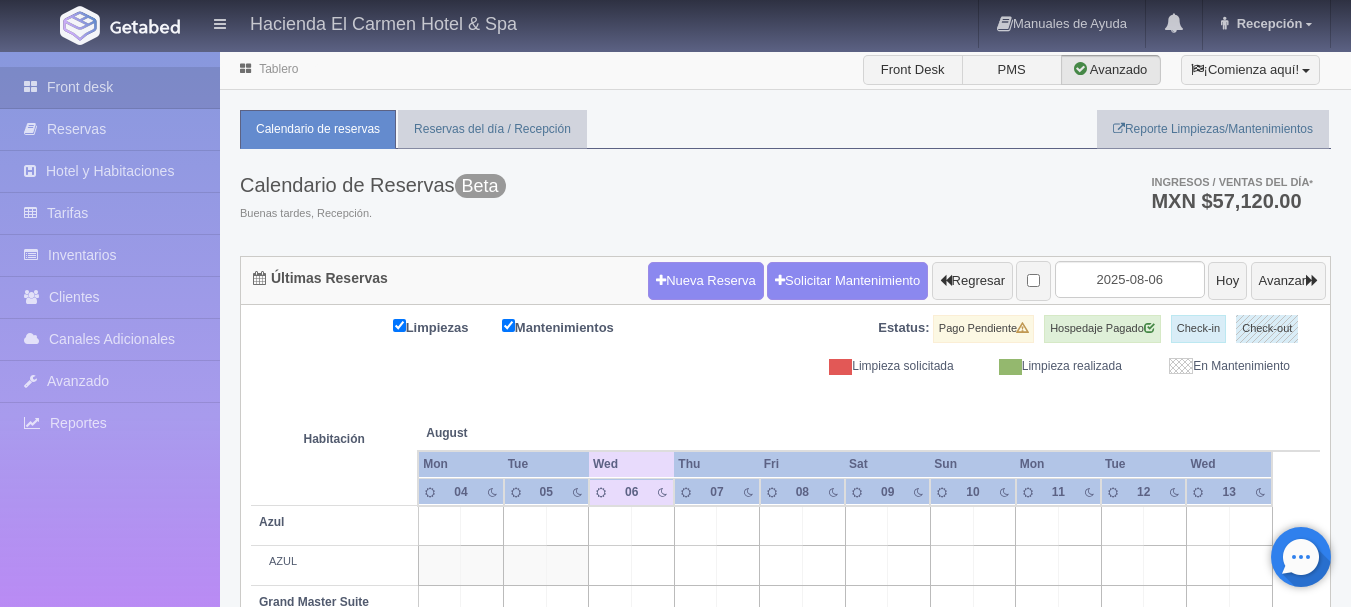scroll, scrollTop: 0, scrollLeft: 0, axis: both 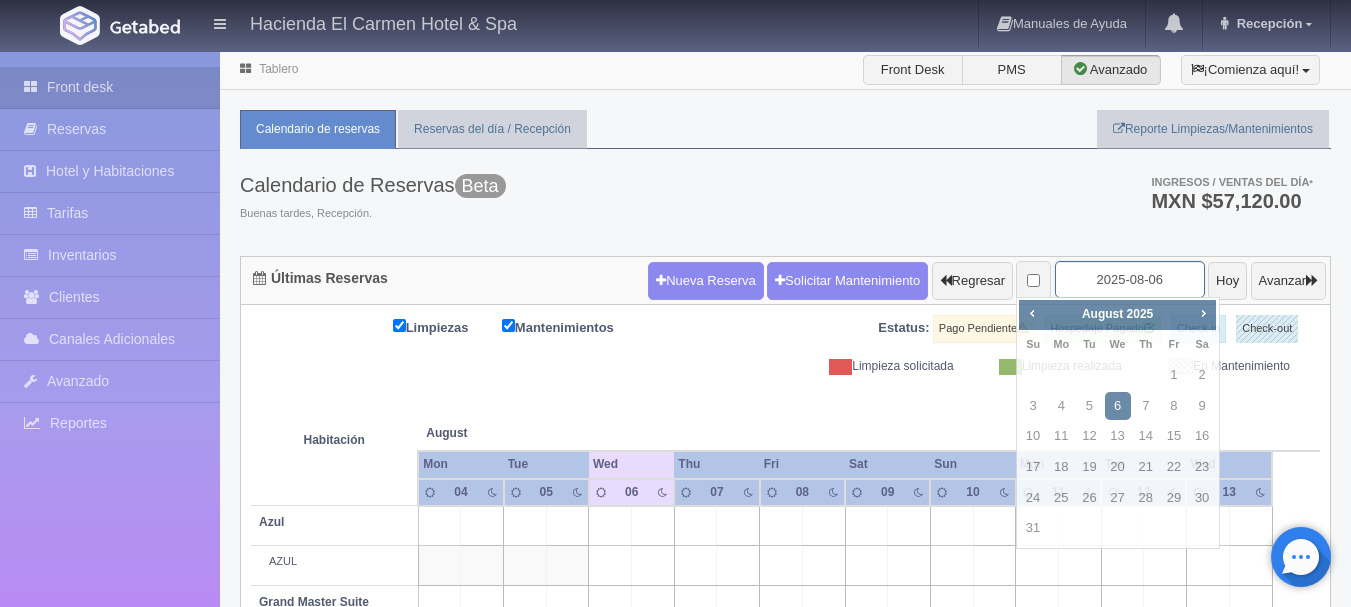 click on "2025-08-06" at bounding box center (1130, 279) 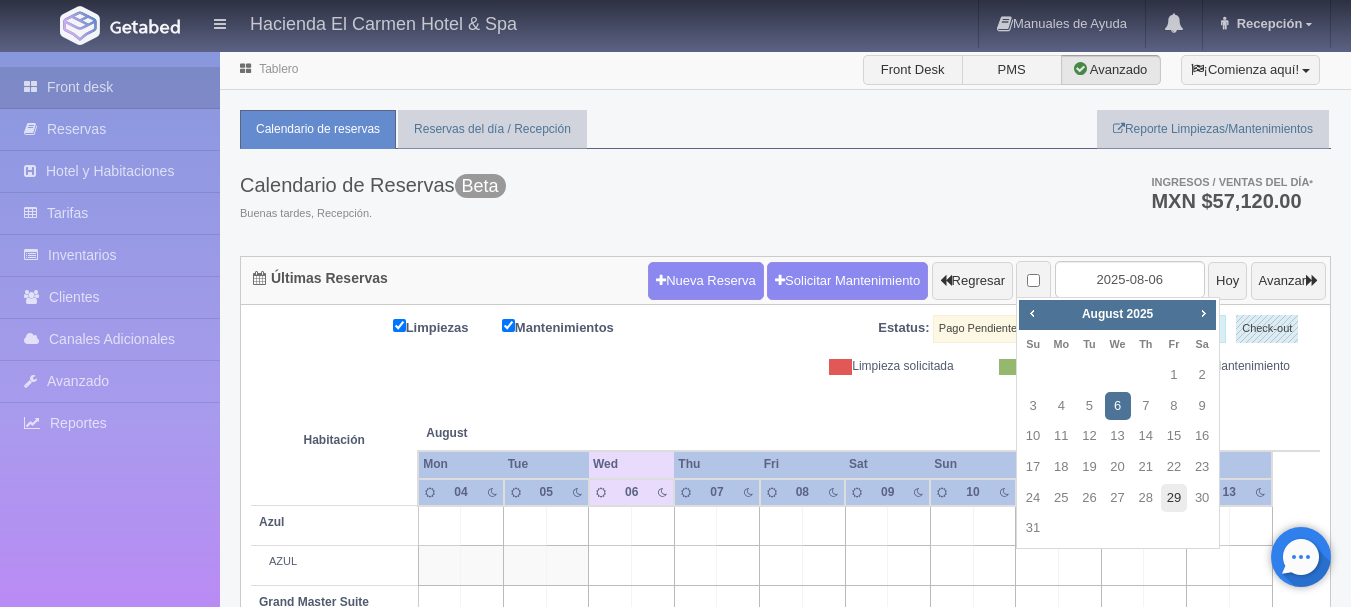 click on "29" at bounding box center (1174, 498) 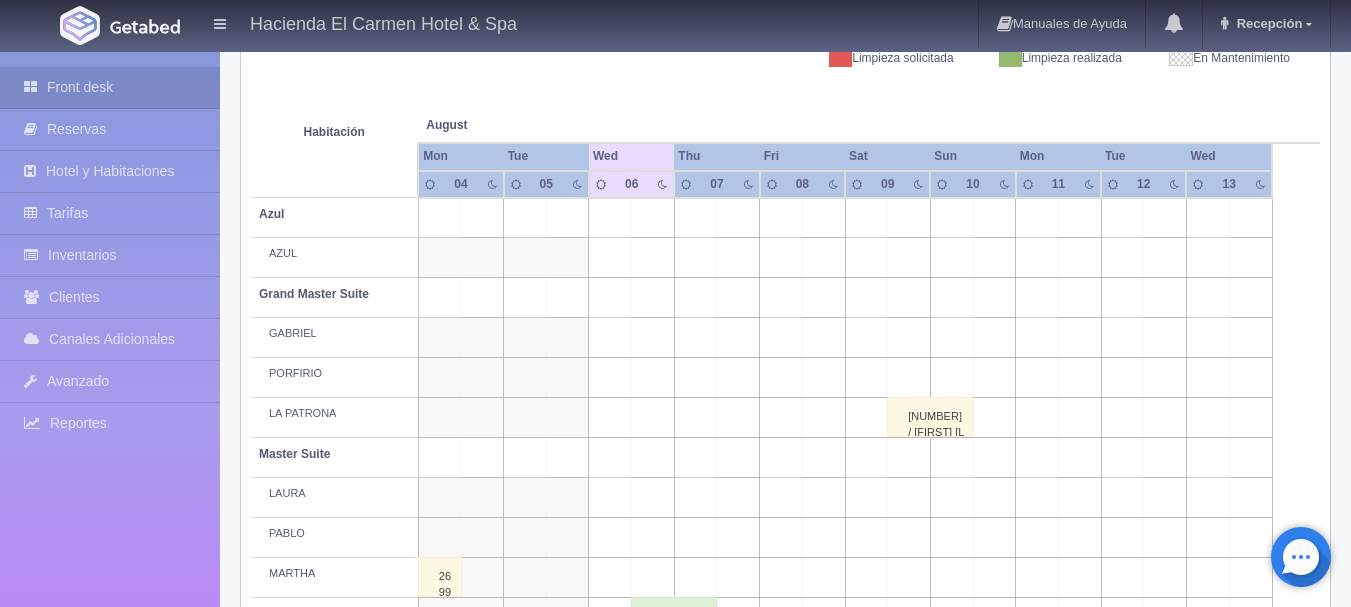 scroll, scrollTop: 312, scrollLeft: 0, axis: vertical 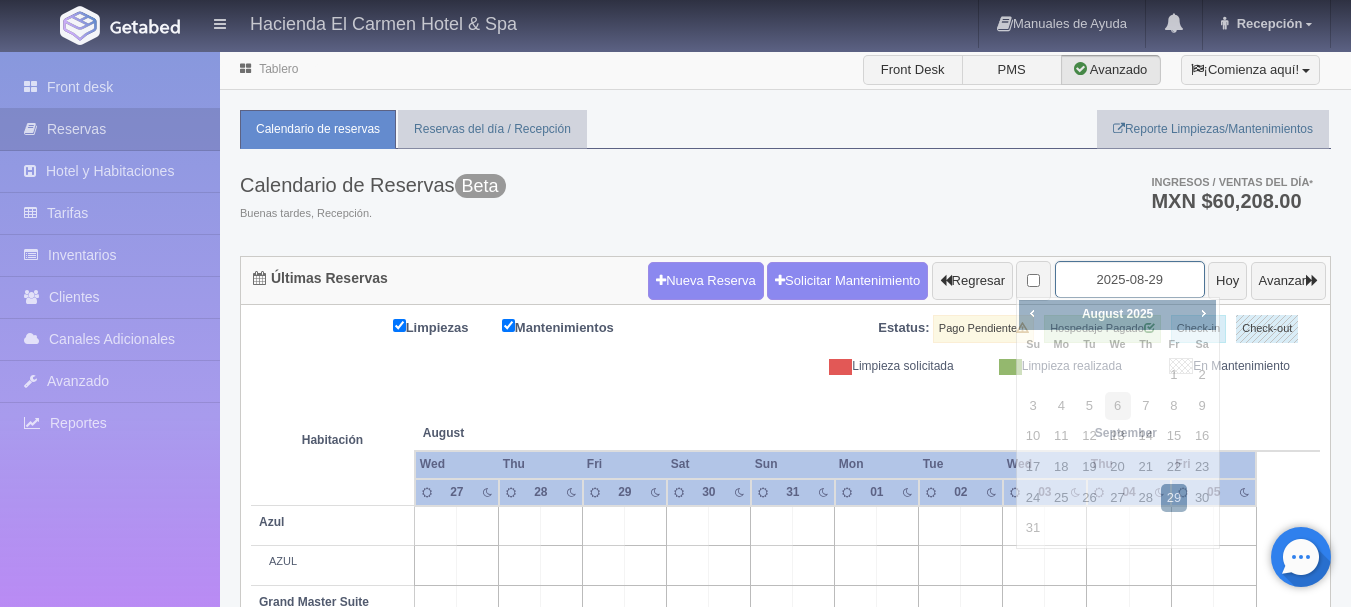 click on "2025-08-29" at bounding box center [1130, 279] 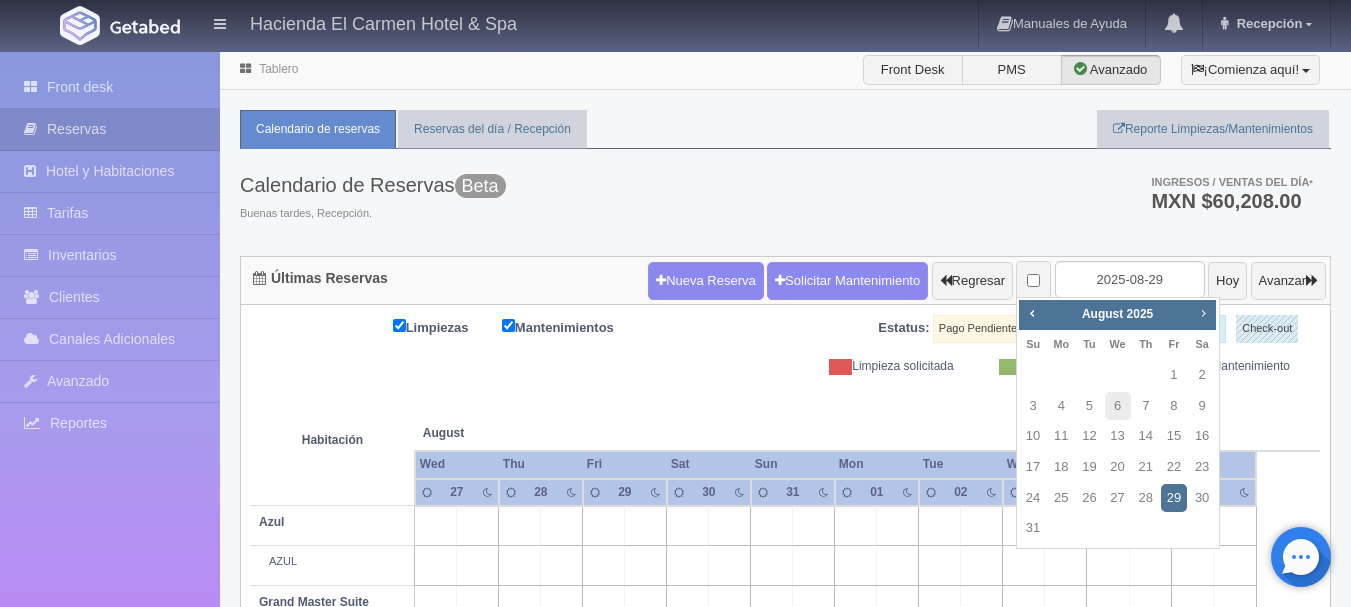 click on "Next" at bounding box center (1203, 313) 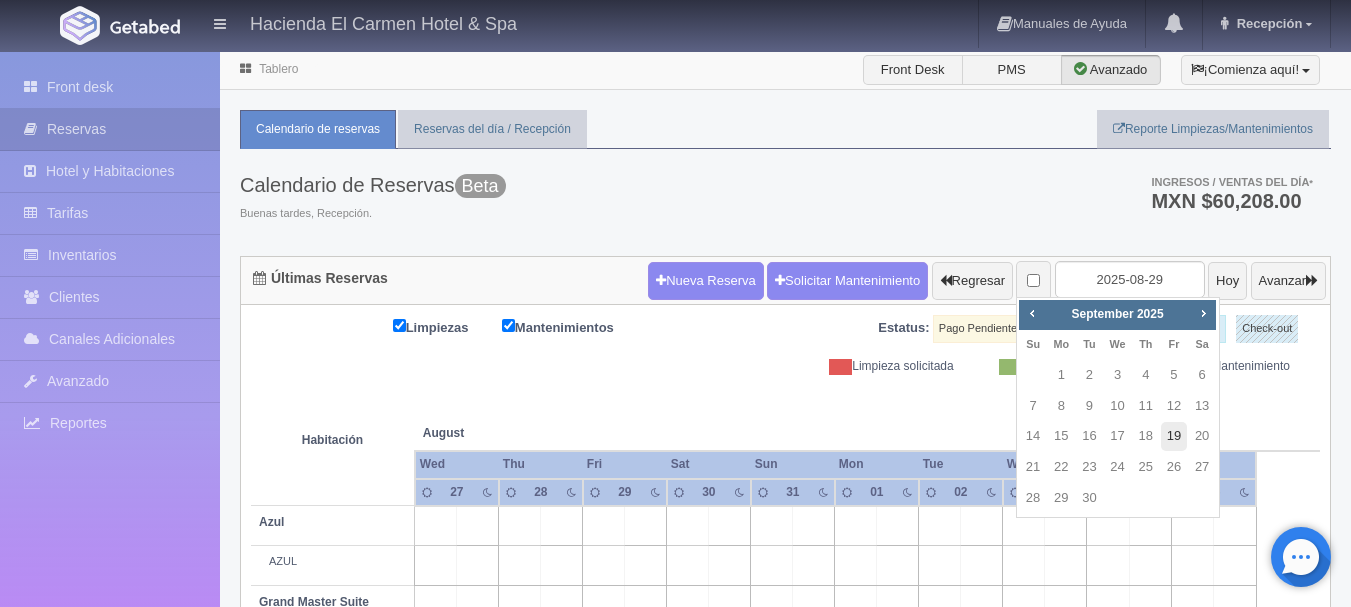 click on "19" at bounding box center [1174, 436] 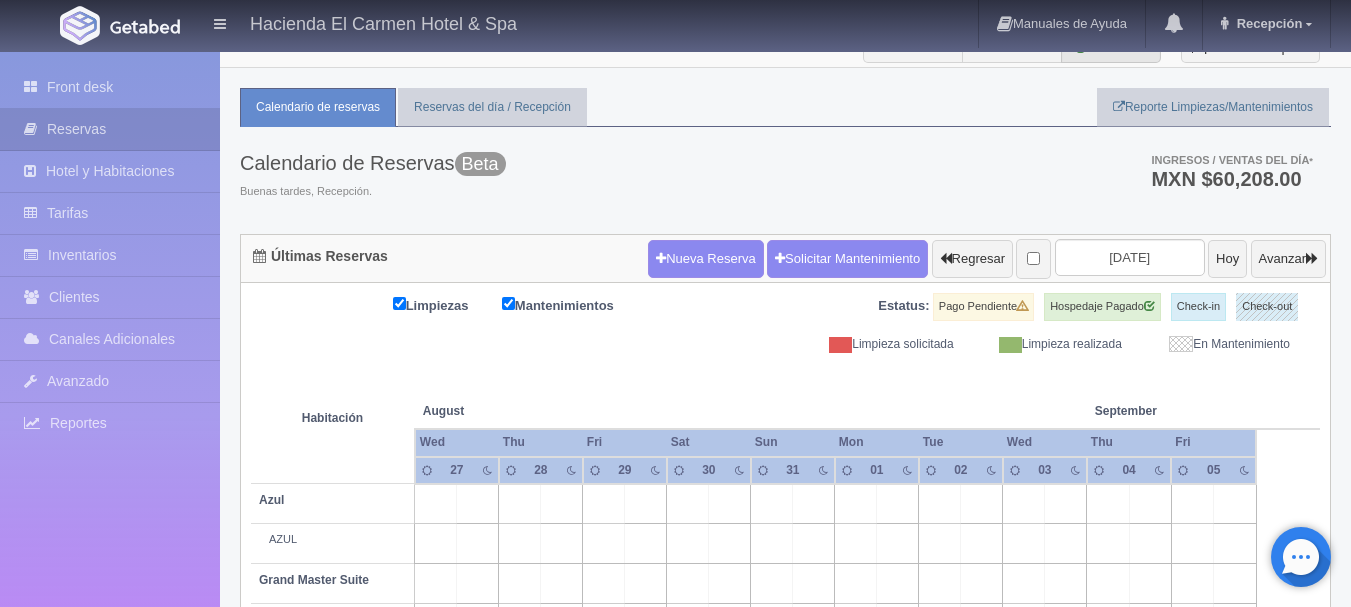 scroll, scrollTop: 38, scrollLeft: 0, axis: vertical 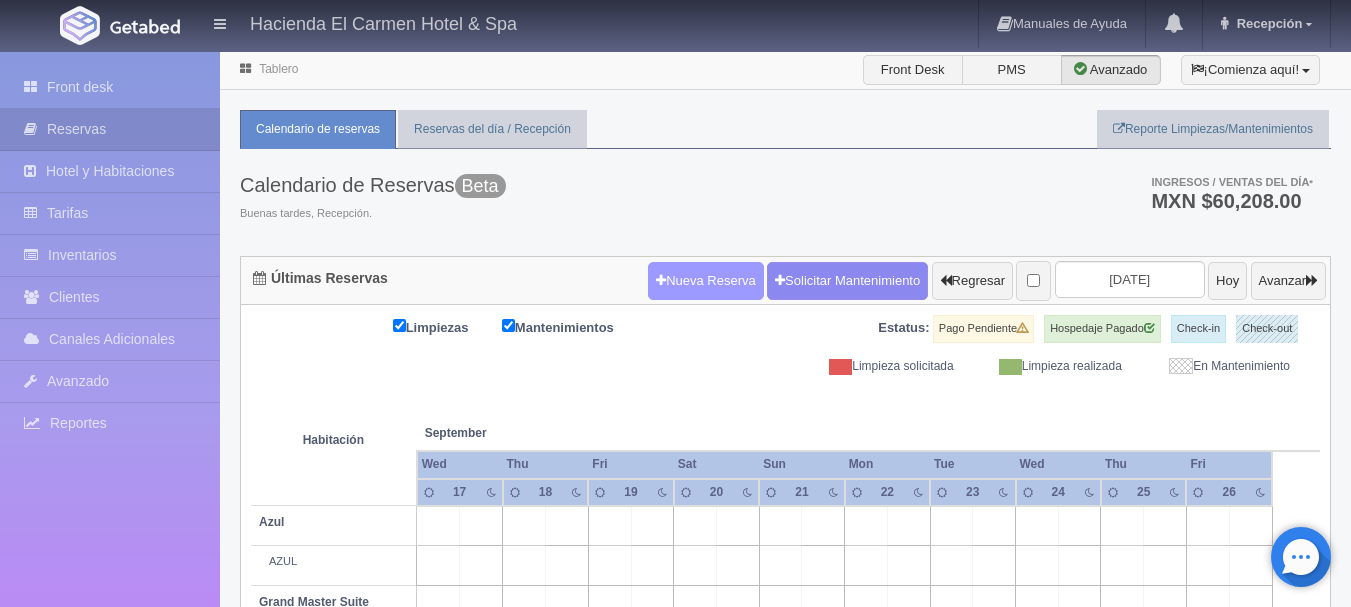 click on "Nueva Reserva" at bounding box center [706, 281] 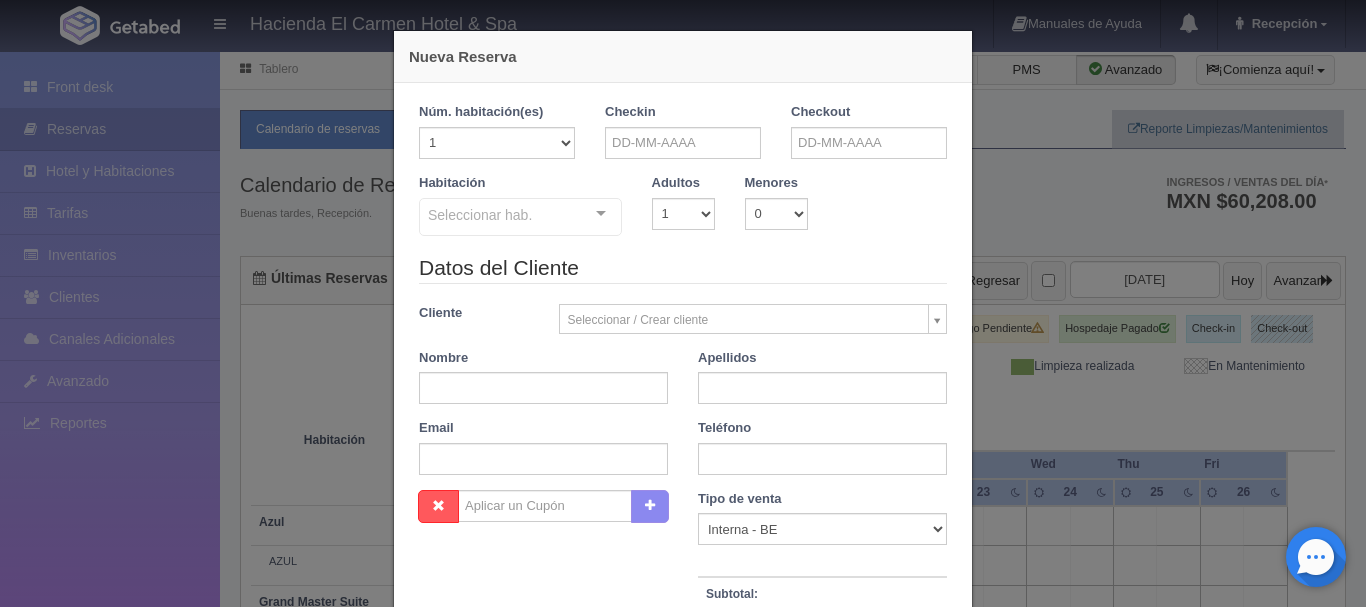checkbox on "false" 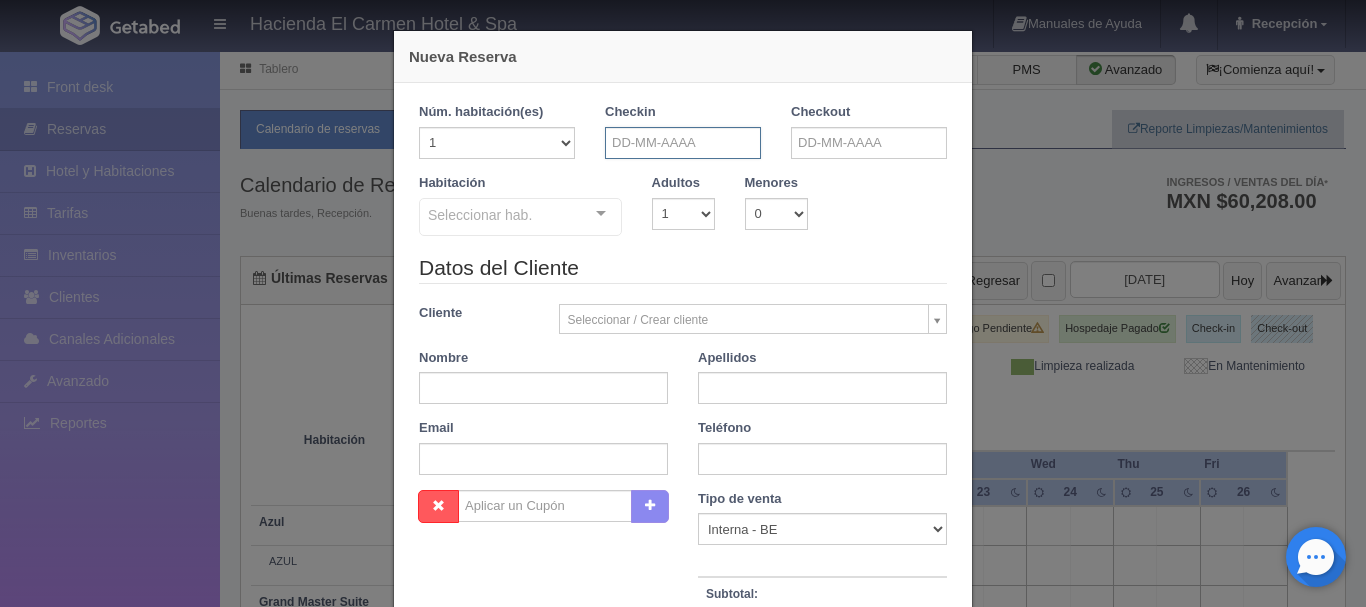 click at bounding box center (683, 143) 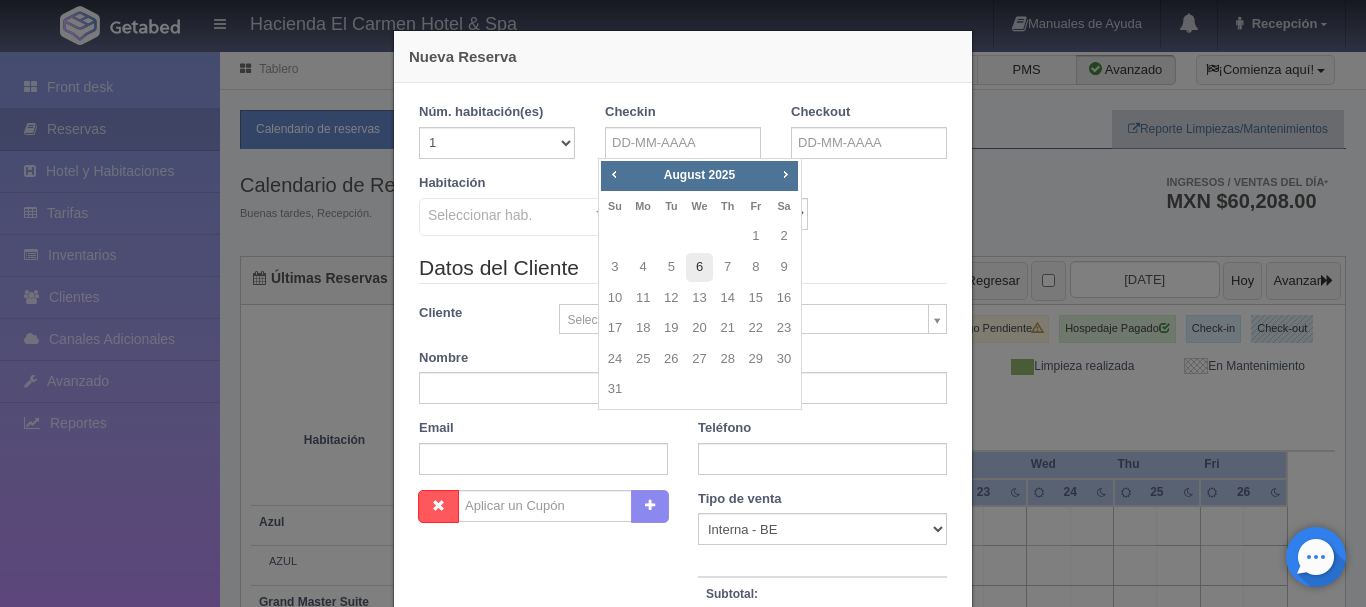 click on "6" at bounding box center (699, 267) 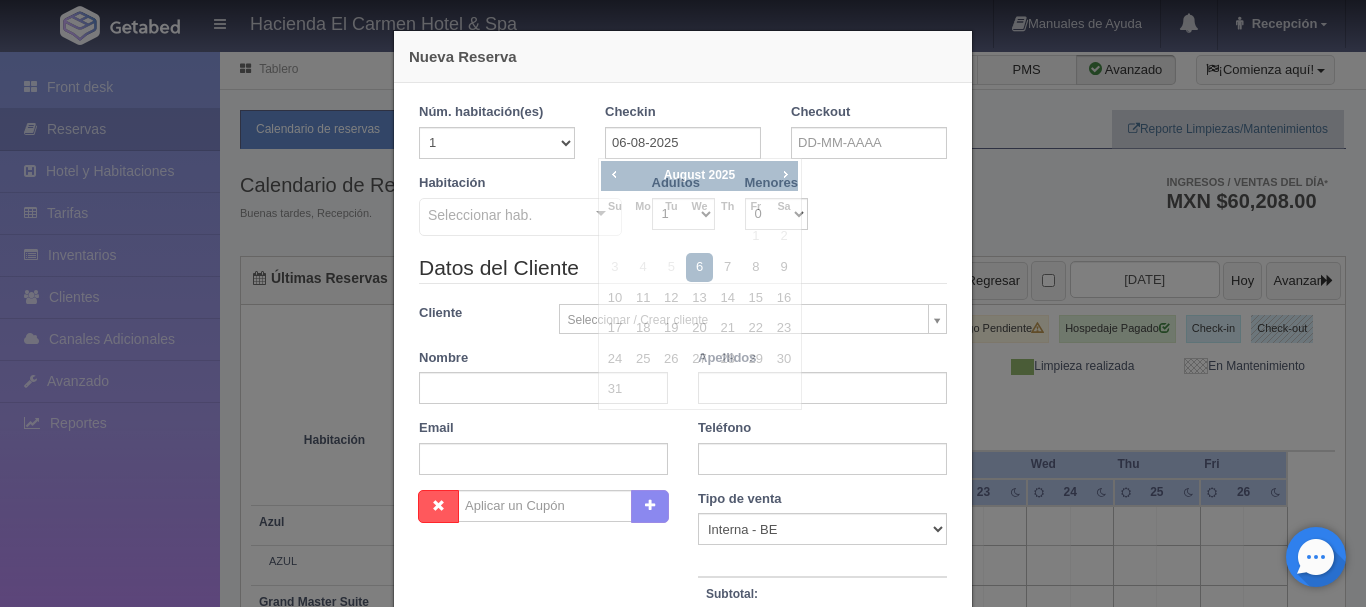 checkbox on "false" 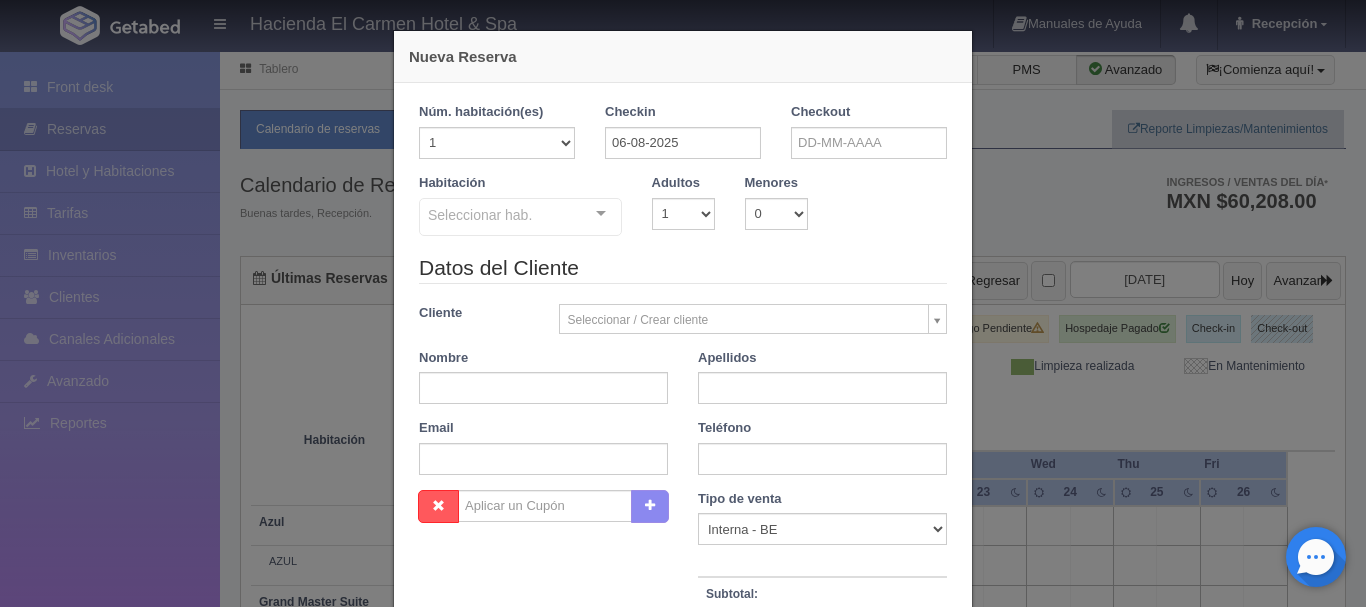 click on "Checkout" at bounding box center [869, 131] 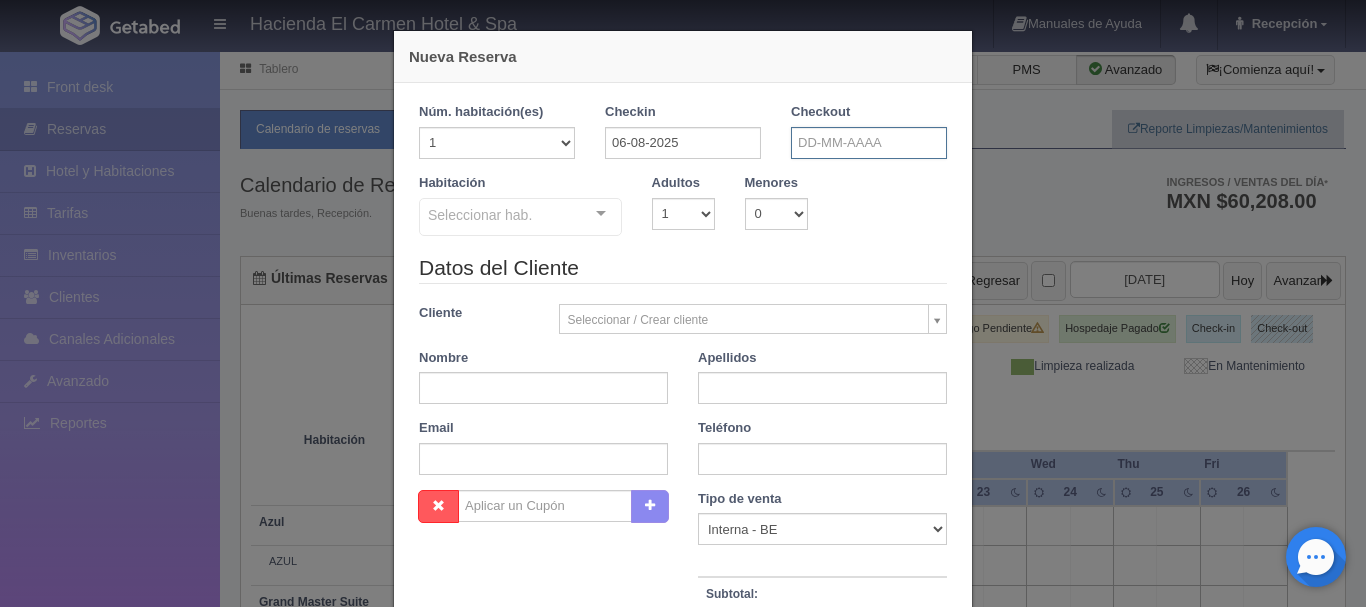 click at bounding box center (869, 143) 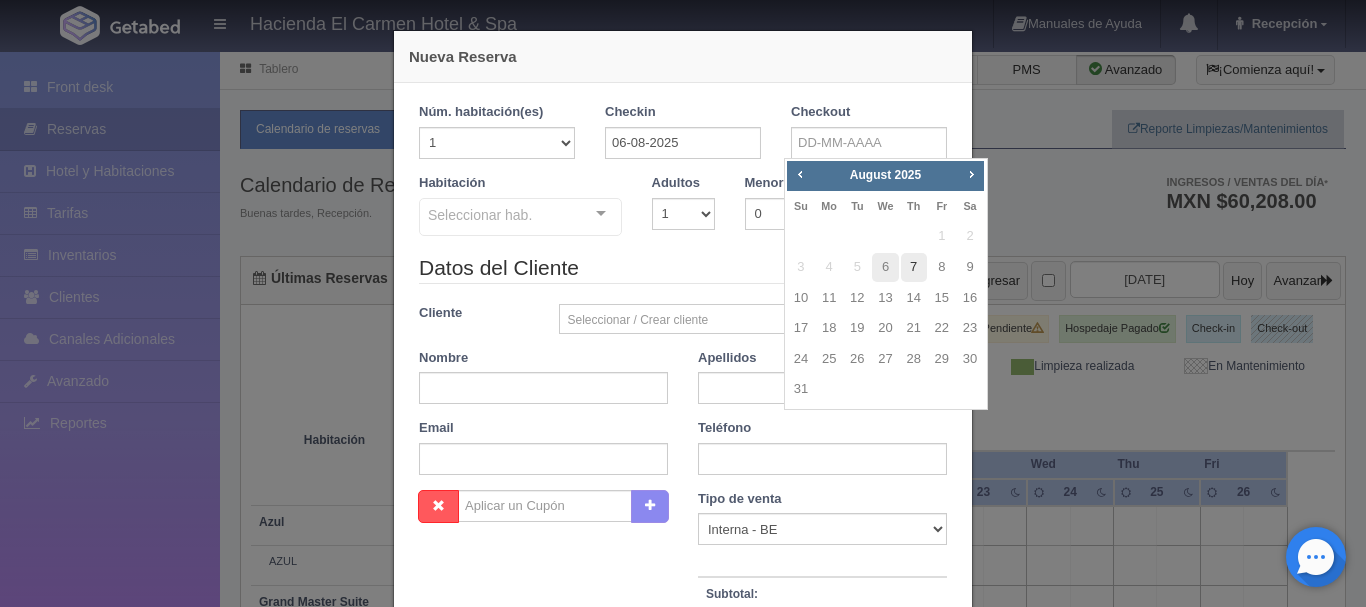 click on "7" at bounding box center [914, 267] 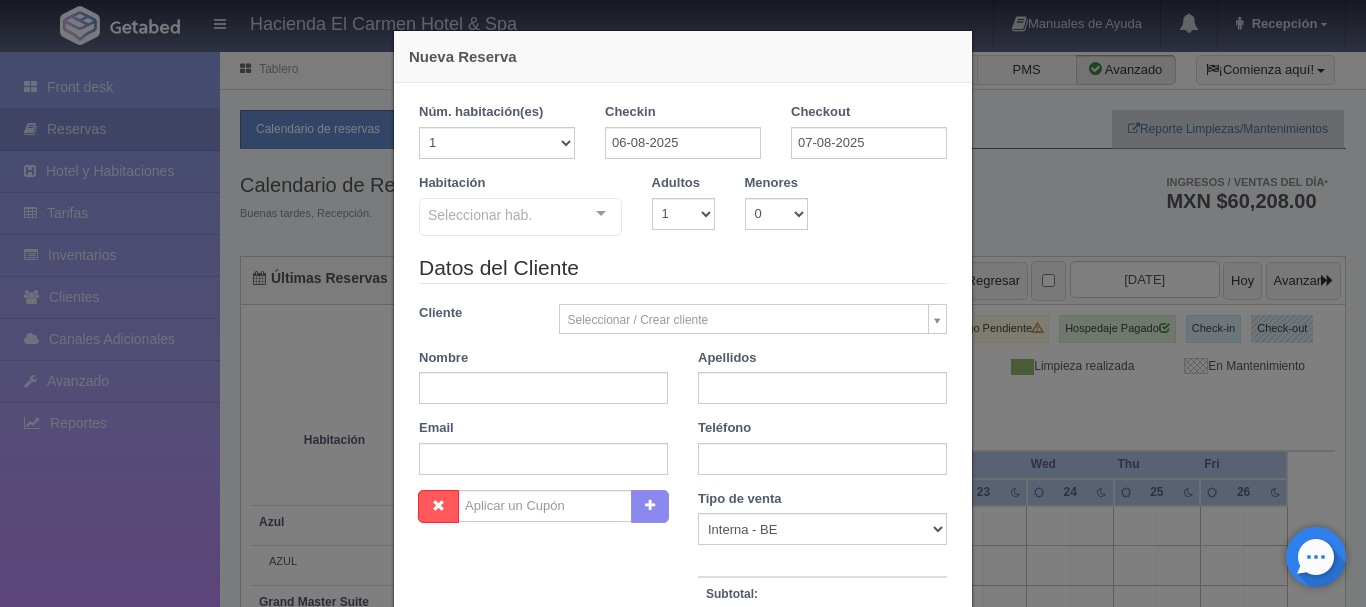 checkbox on "false" 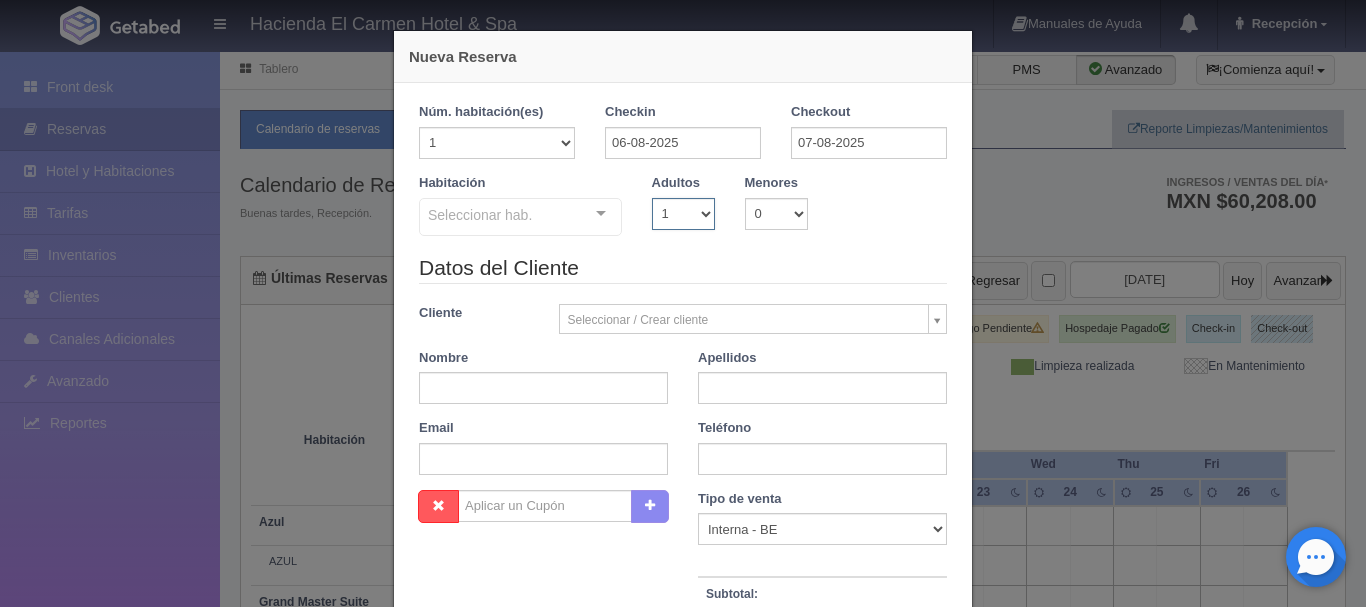 click on "1   2   3   4   5   6   7   8   9   10" at bounding box center (683, 214) 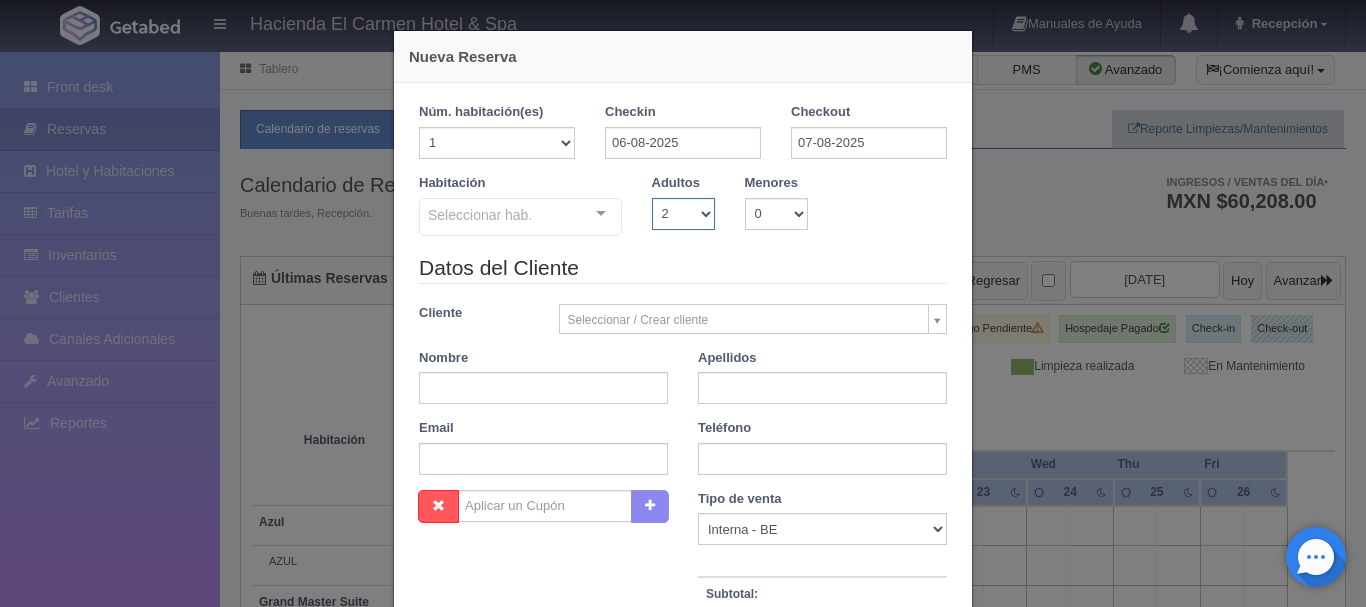 click on "1   2   3   4   5   6   7   8   9   10" at bounding box center (683, 214) 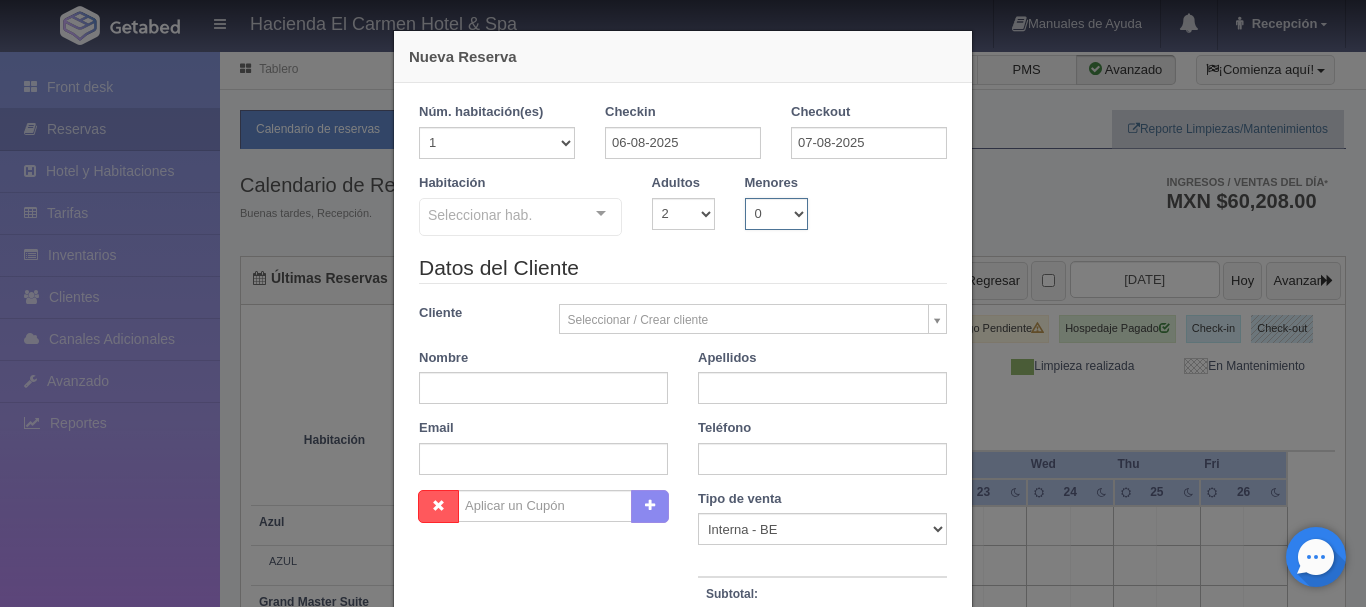 click on "0   1   2   3   4   5   6   7   8   9   10" at bounding box center [776, 214] 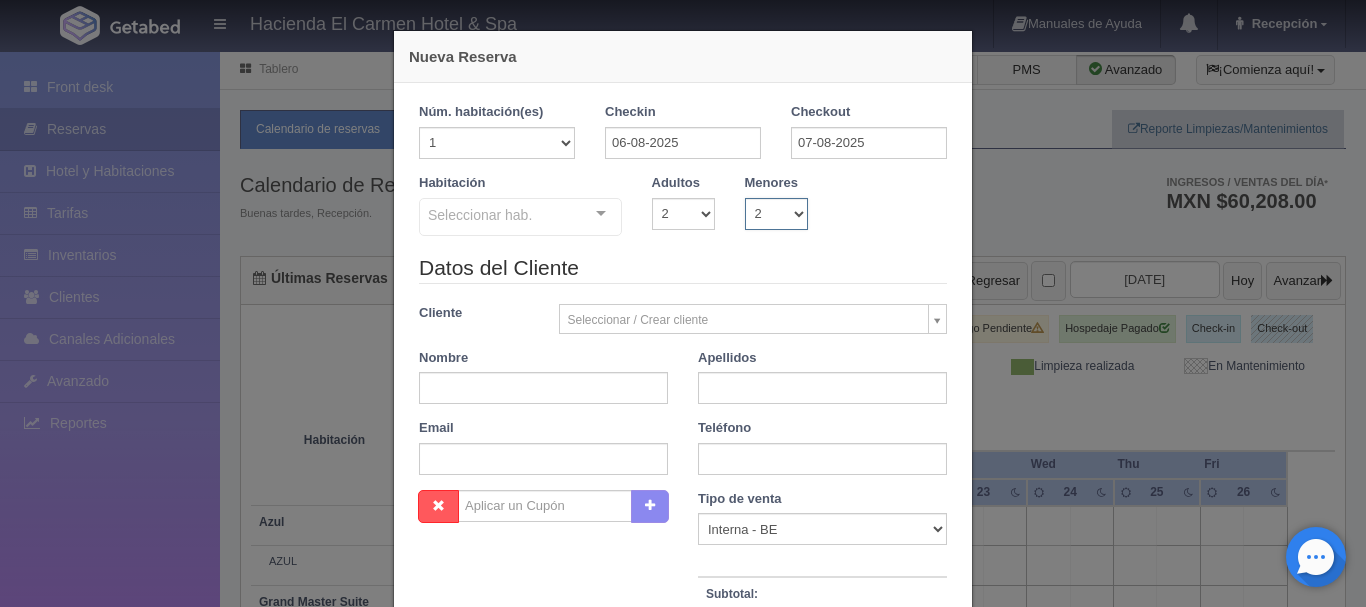 click on "0   1   2   3   4   5   6   7   8   9   10" at bounding box center (776, 214) 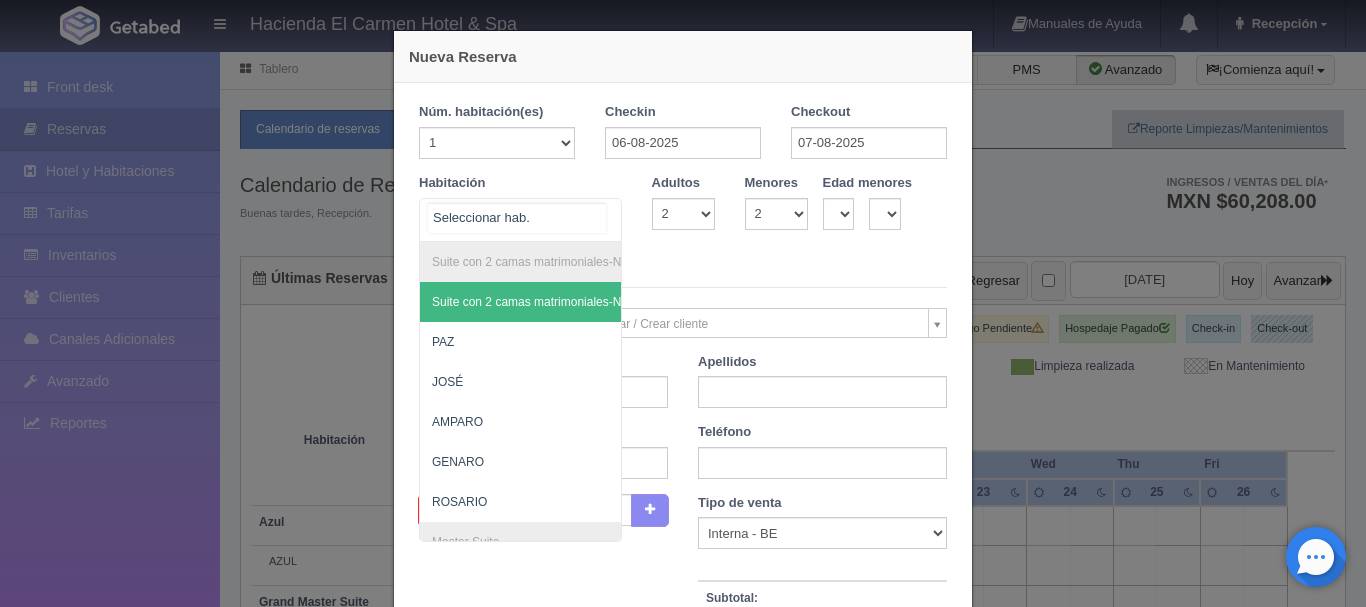 click on "Suite con 2 camas matrimoniales-No apta para menores Suite con 2 camas matrimoniales-No apta para menores - Sin asignar   PAZ   JOSÉ   AMPARO   GENARO   ROSARIO     Master Suite Master Suite - Sin asignar   LAURA   PABLO   MARTHA   JOAQUÍN   GUADALUPE     Grand Master Suite Grand Master Suite - Sin asignar   GABRIEL   PORFIRIO   LA PATRONA     Azul Azul - Sin asignar   AZUL     Taberna Taberna - Sin asignar   TABERNA     Suite con 1 cama King Size Suite con 1 cama King Size - Sin asignar   PEDRO   MANUEL   MARÍA   REFUGIO   SOLEDAD   ÁNGELES   HUMBERTO   NICOLÁS   PRIMITIVO     Suite con 2 Camas matrimoniales, apta para menores Suite con 2 Camas matrimoniales, apta para menores - Sin asignar   CELSO   CAMILO   EMILIA   MERCEDES     No elements found. Consider changing the search query.   List is empty." at bounding box center (520, 220) 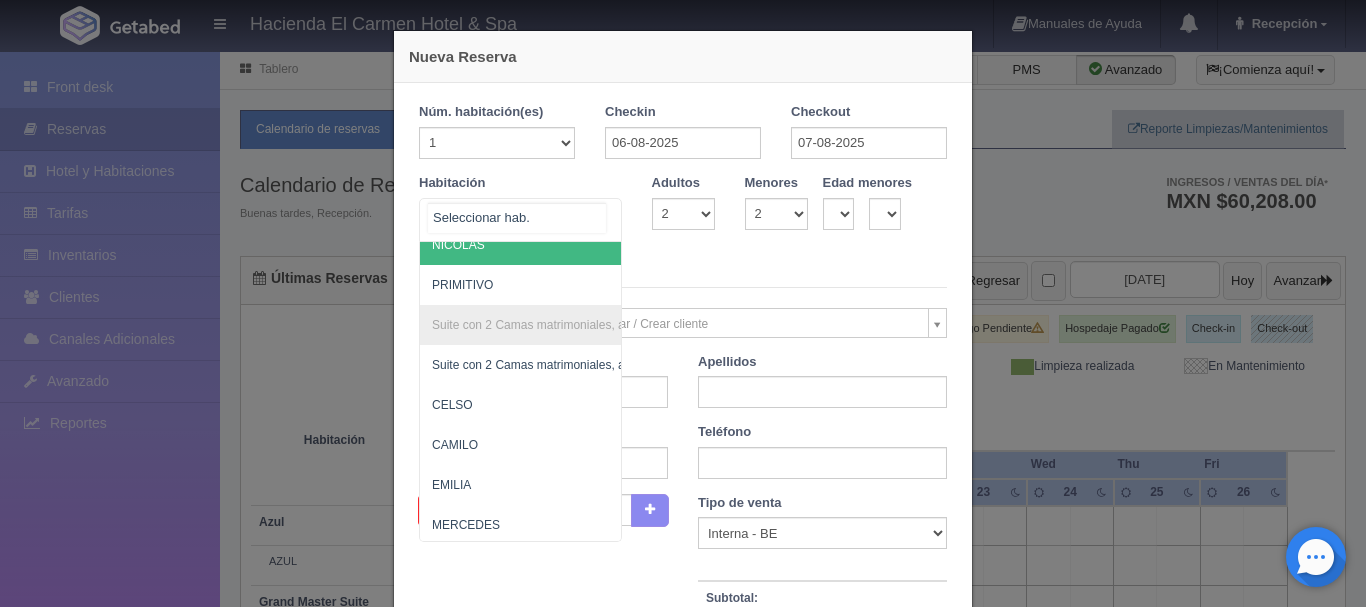 scroll, scrollTop: 1396, scrollLeft: 0, axis: vertical 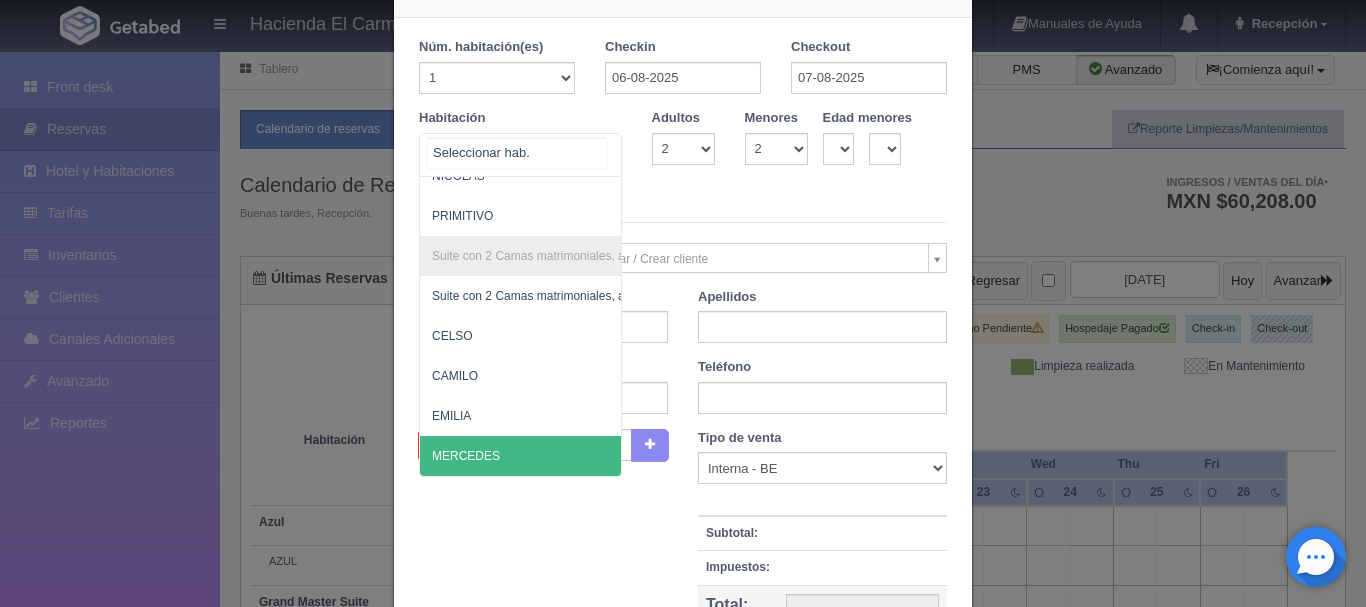 click on "MERCEDES" at bounding box center (617, 456) 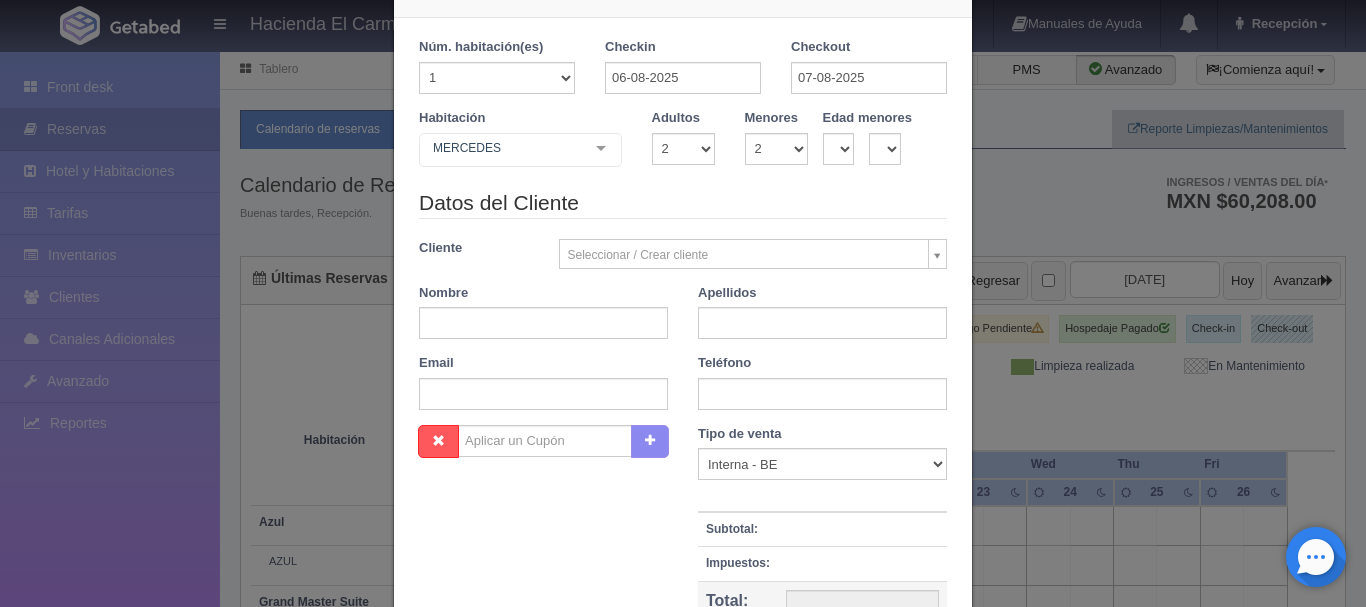 checkbox on "false" 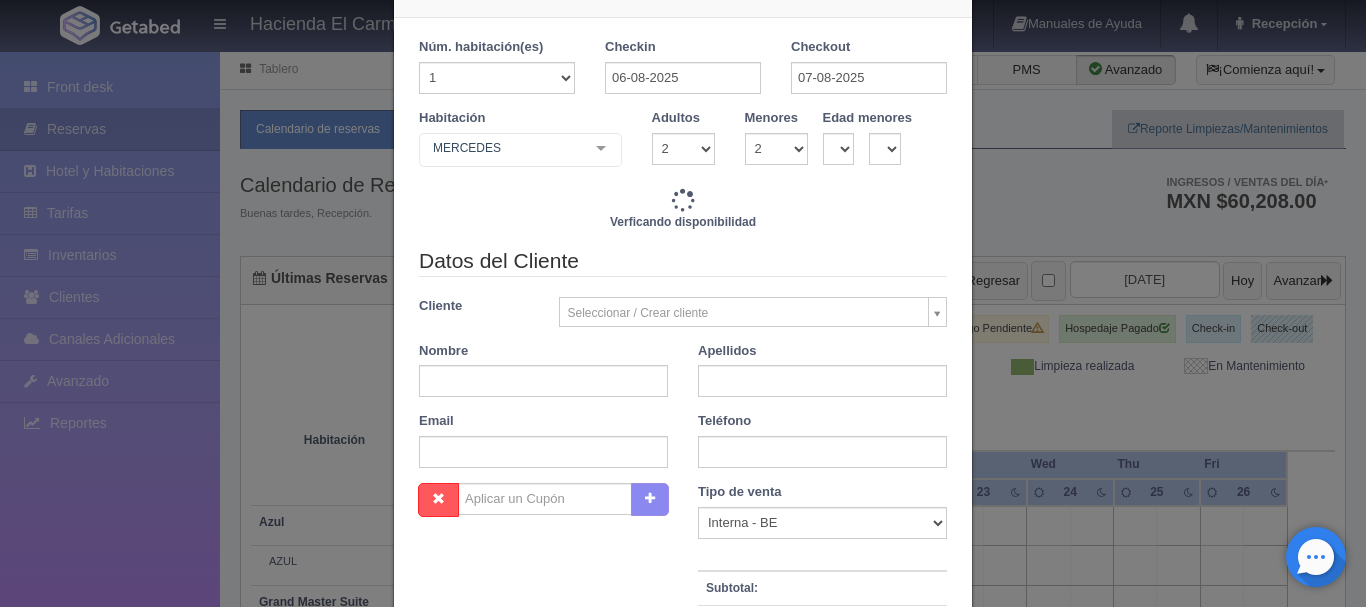 type on "3860.00" 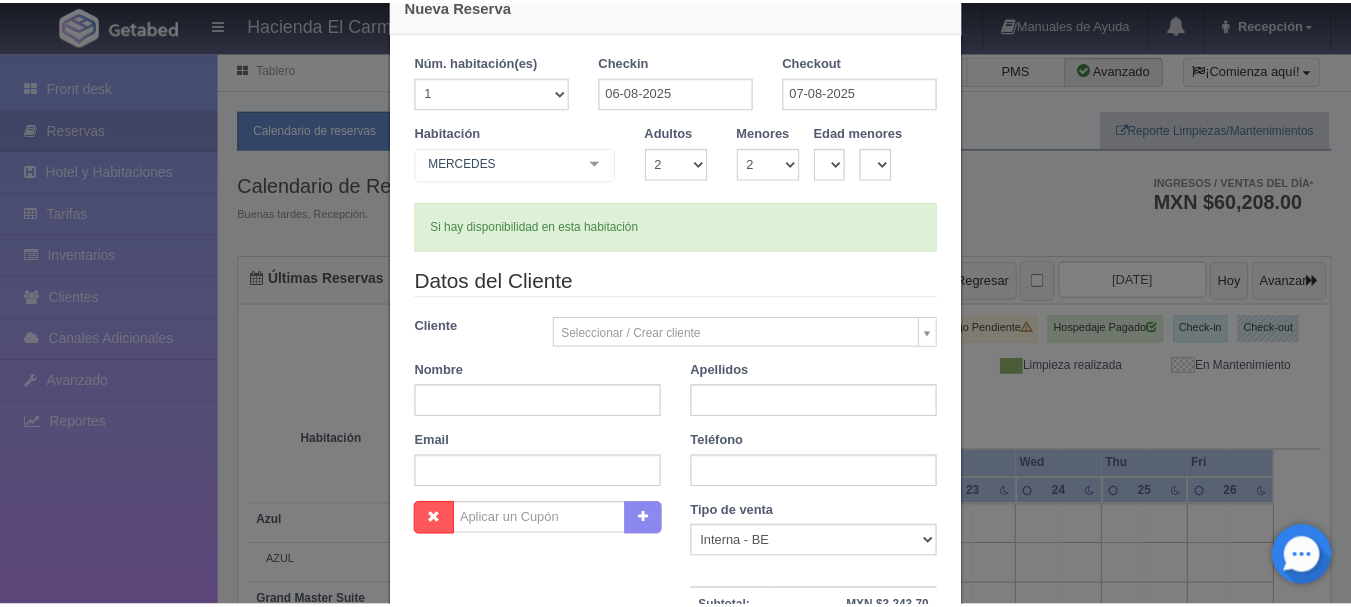 scroll, scrollTop: 0, scrollLeft: 0, axis: both 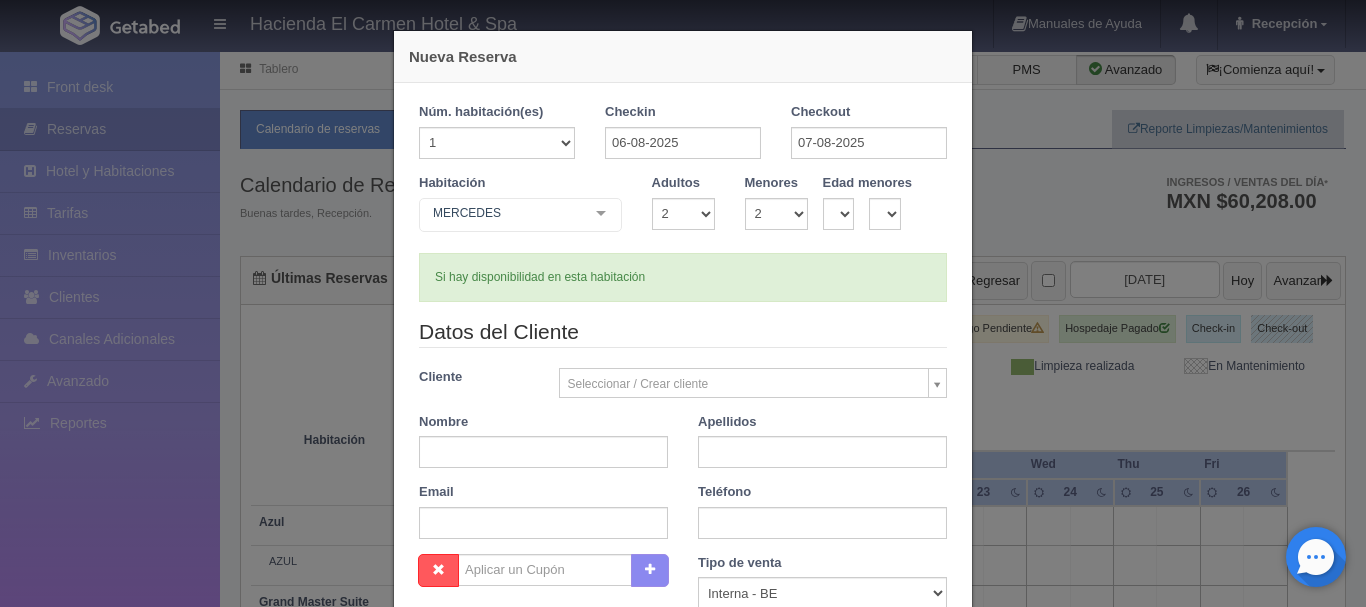 click on "Nueva Reserva   1   Núm. habitación(es)   1   2   3   4   5   6   7   8   9   10   11   12   13   14   15   16   17   18   19   20   Checkin   06-08-2025   Checkout   07-08-2025     Habitación              MERCEDES           Suite con 2 camas matrimoniales-No apta para menores Suite con 2 camas matrimoniales-No apta para menores - Sin asignar   PAZ   JOSÉ   AMPARO   GENARO   ROSARIO     Master Suite Master Suite - Sin asignar   LAURA   PABLO   MARTHA   JOAQUÍN   GUADALUPE     Grand Master Suite Grand Master Suite - Sin asignar   GABRIEL   PORFIRIO   LA PATRONA     Azul Azul - Sin asignar   AZUL     Taberna Taberna - Sin asignar   TABERNA     Suite con 1 cama King Size Suite con 1 cama King Size - Sin asignar   PEDRO   MANUEL   MARÍA   REFUGIO   SOLEDAD   ÁNGELES   HUMBERTO   NICOLÁS   PRIMITIVO     Suite con 2 Camas matrimoniales, apta para menores Suite con 2 Camas matrimoniales, apta para menores - Sin asignar   CELSO   CAMILO   EMILIA   MERCEDES       List is empty.       Adultos   1   2   3   4" at bounding box center (683, 303) 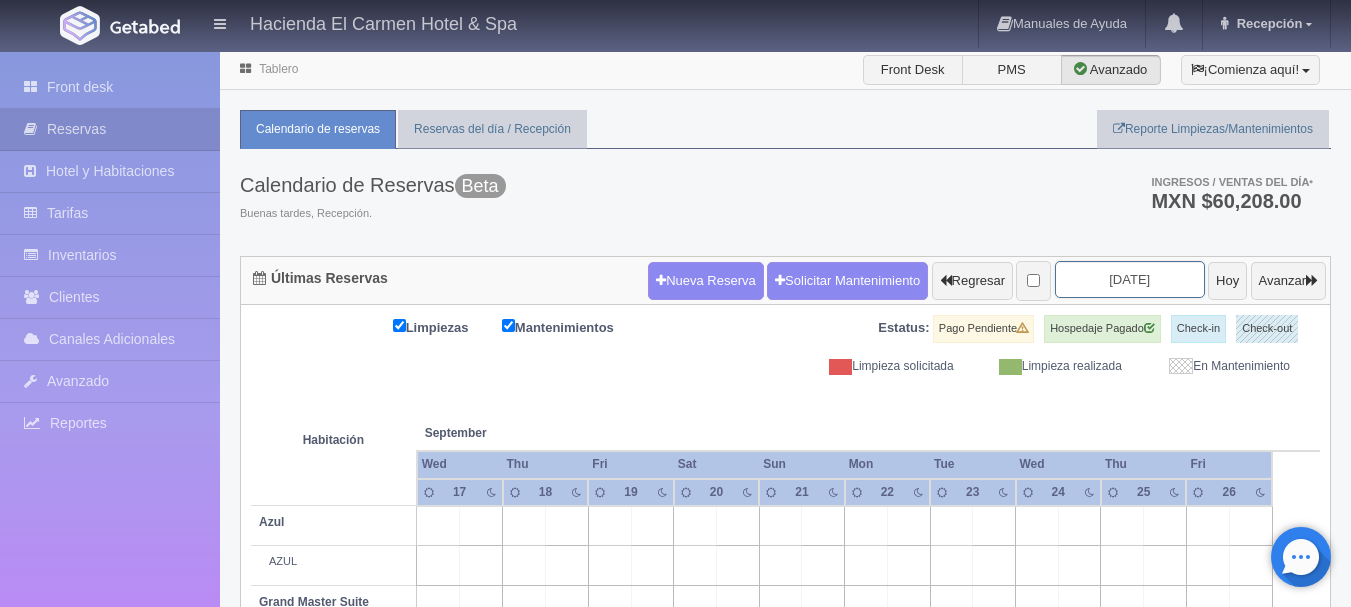 click on "2025-09-19" at bounding box center (1130, 279) 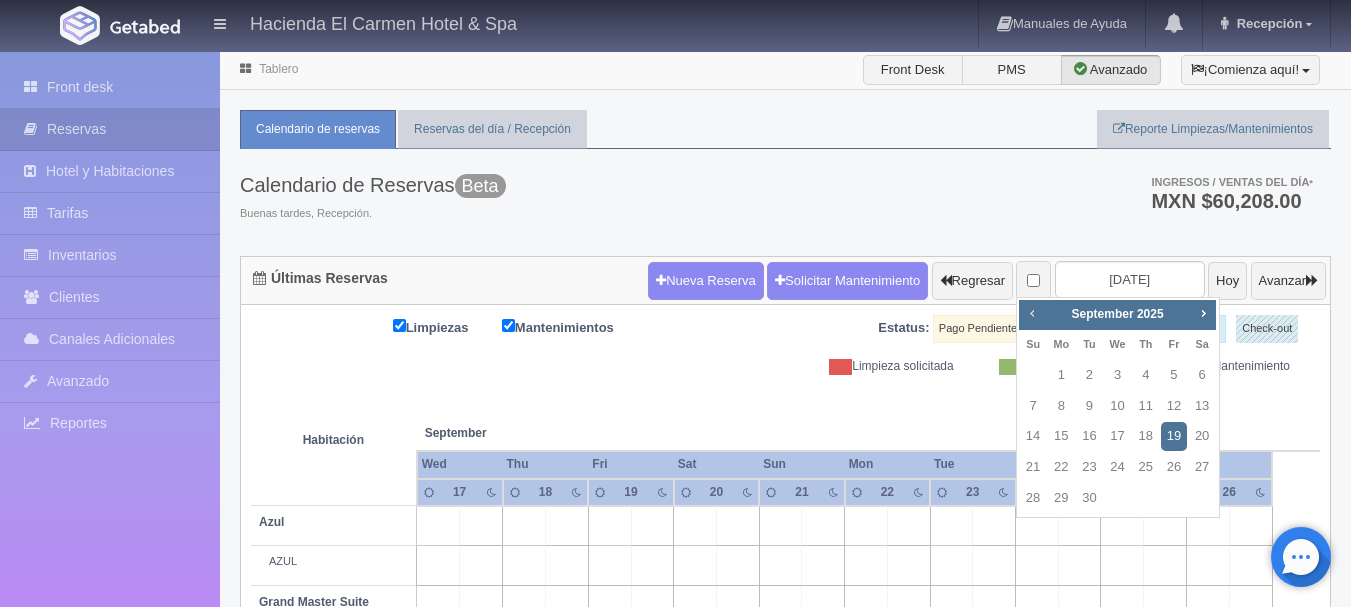 click on "Prev" at bounding box center [1032, 313] 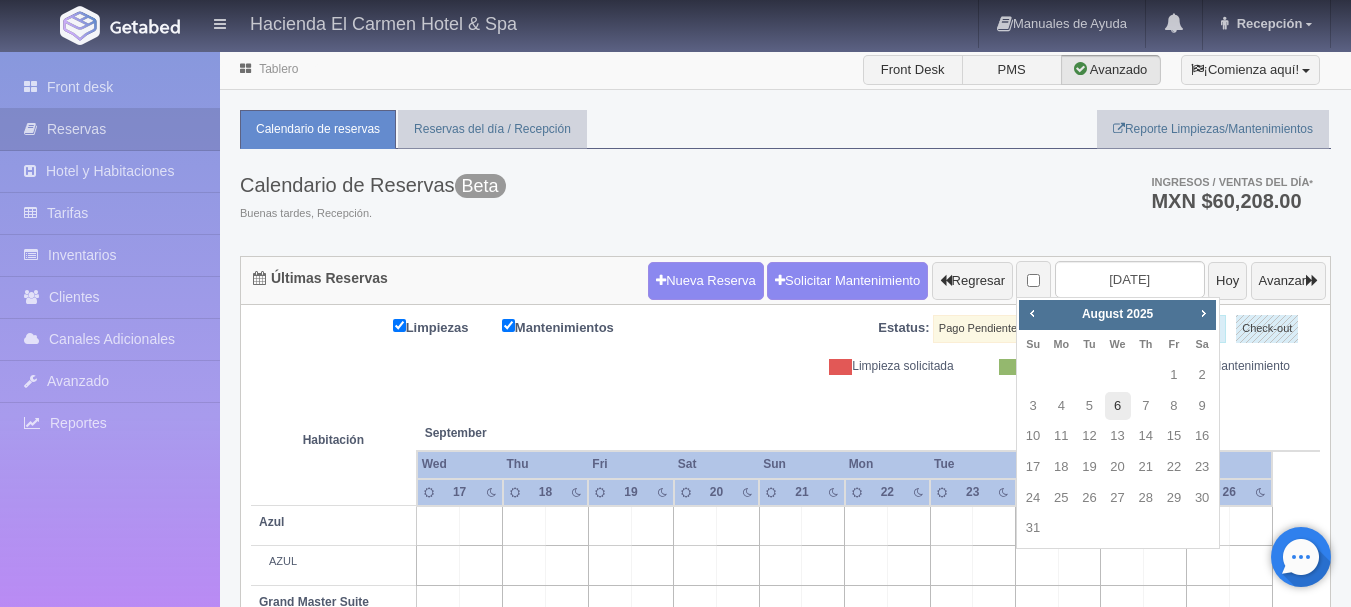 click on "6" at bounding box center [1118, 406] 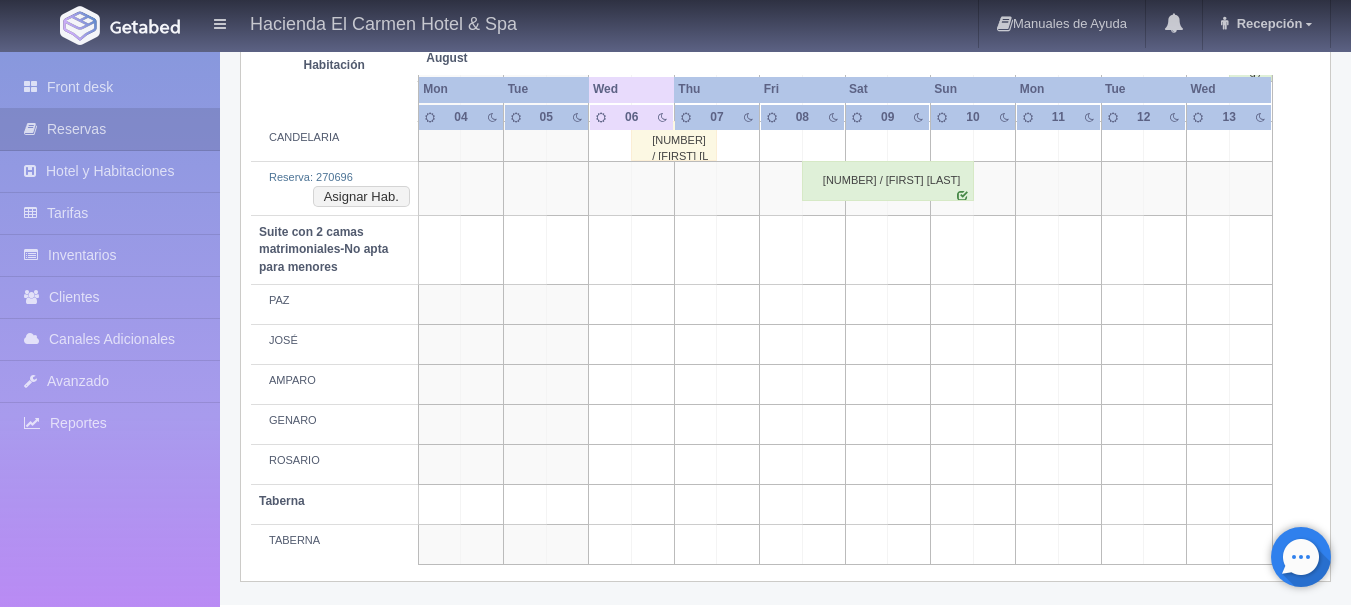 scroll, scrollTop: 1597, scrollLeft: 0, axis: vertical 